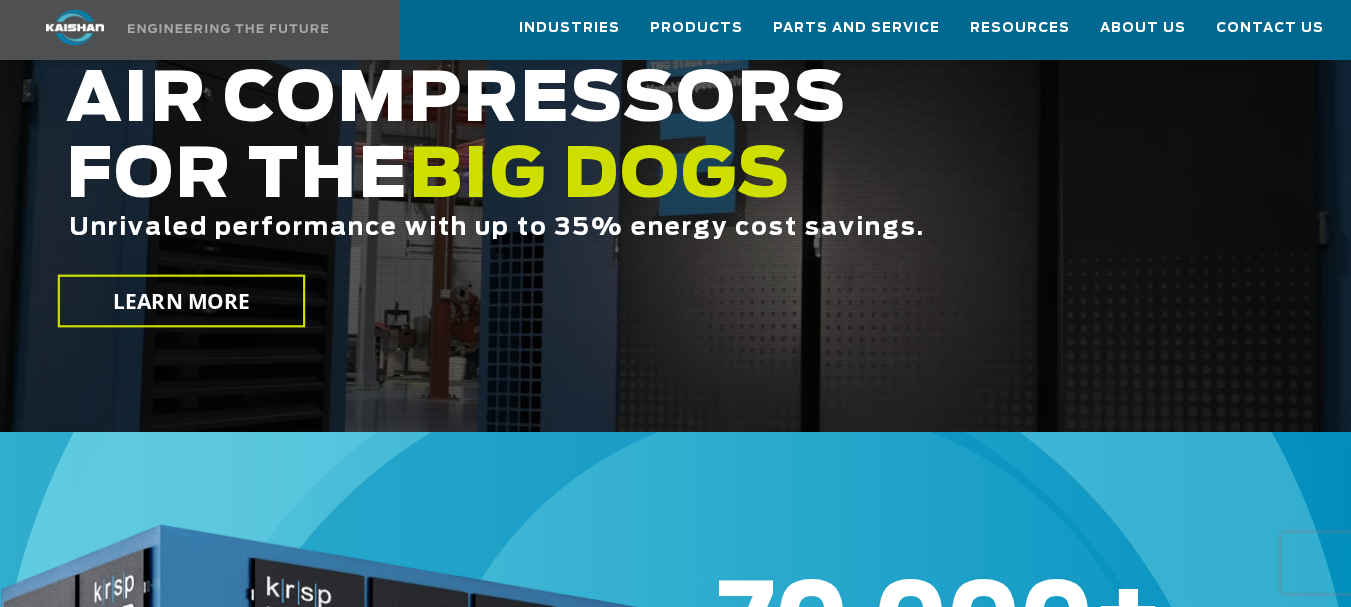 scroll, scrollTop: 416, scrollLeft: 0, axis: vertical 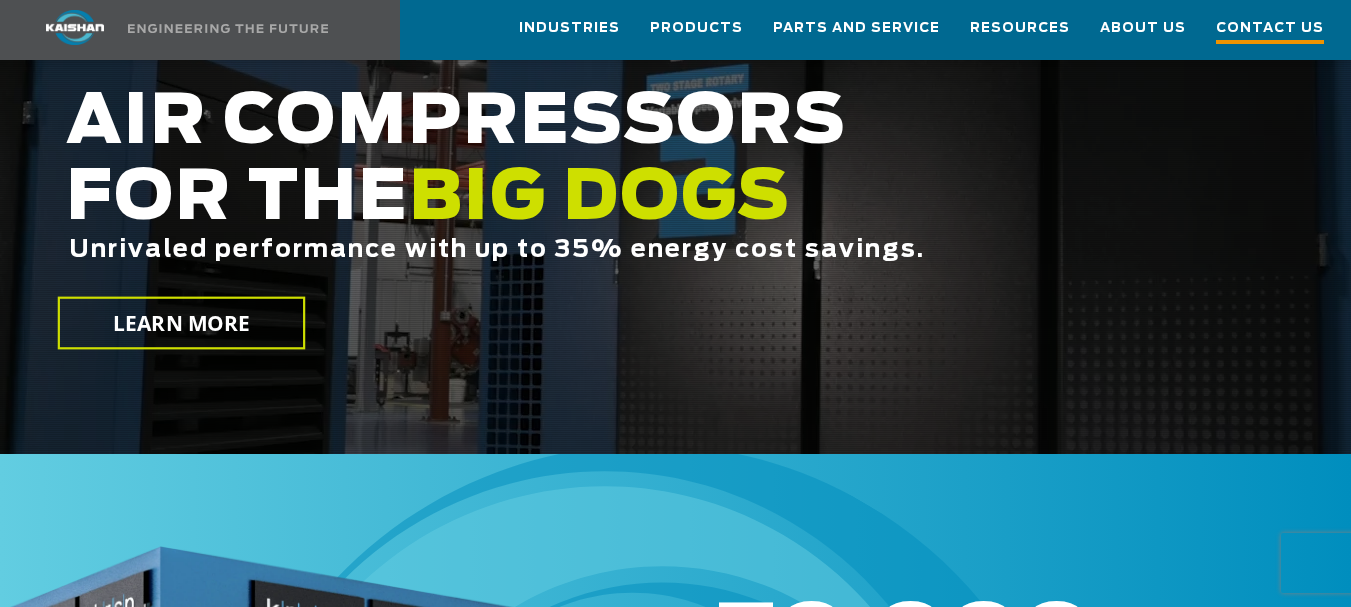 click on "Contact Us" at bounding box center (1270, 30) 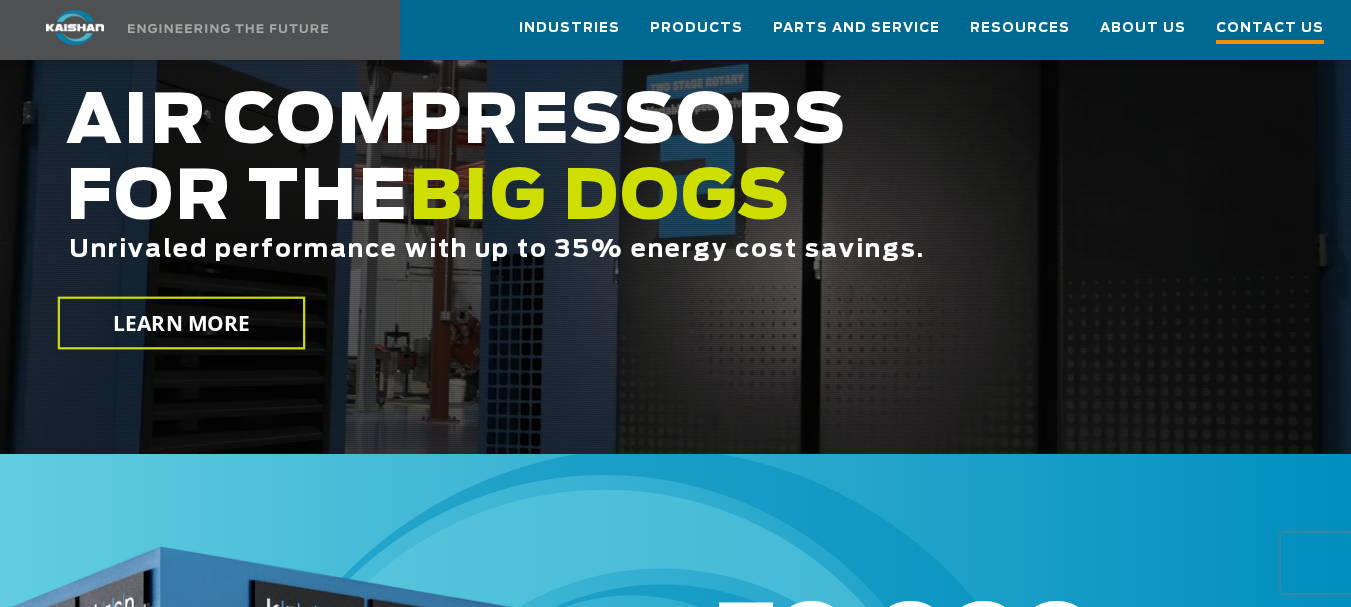 click on "Contact Us" at bounding box center [1270, 30] 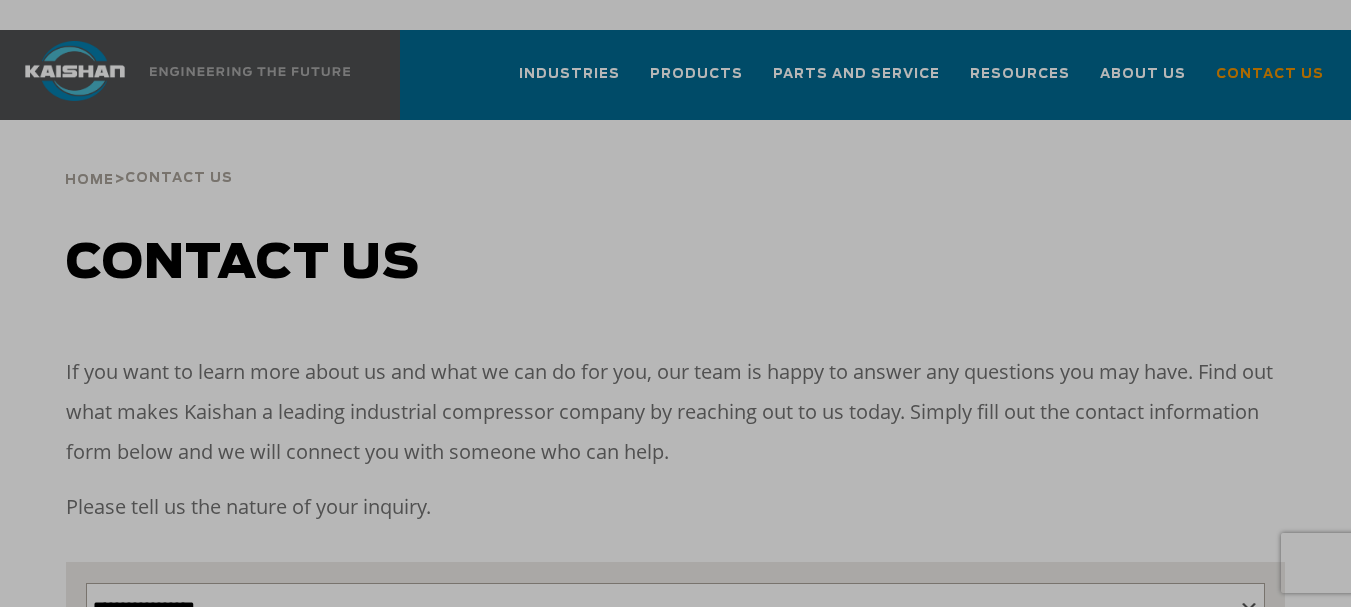 scroll, scrollTop: 0, scrollLeft: 0, axis: both 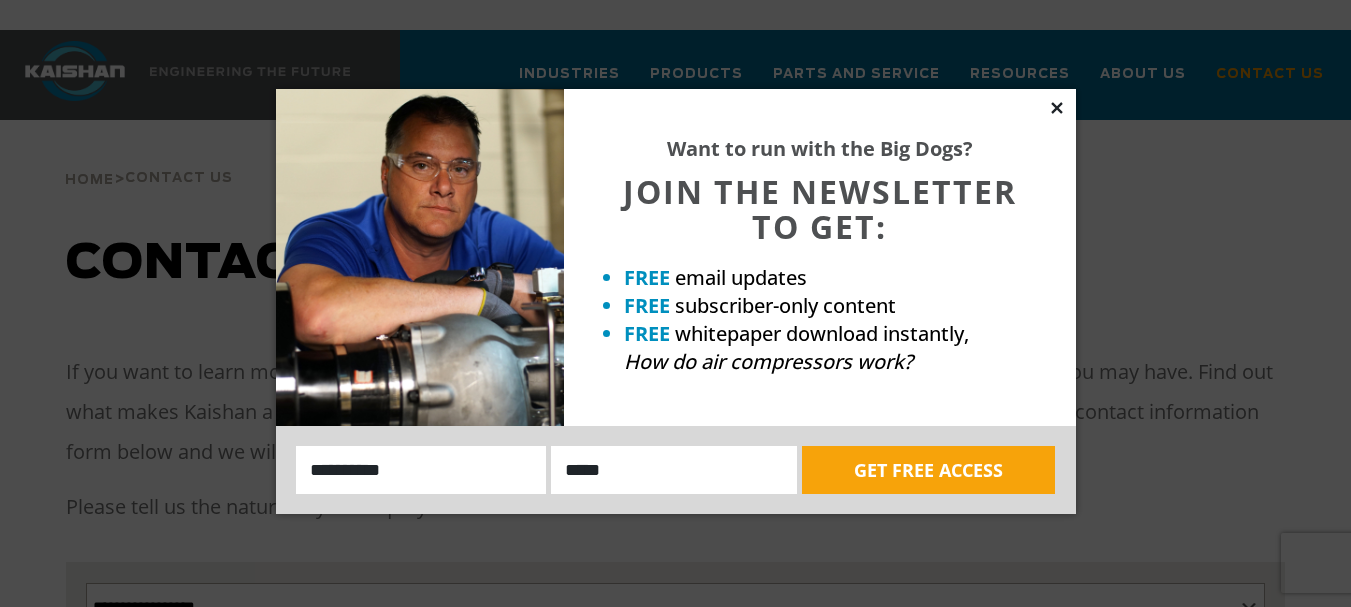 click 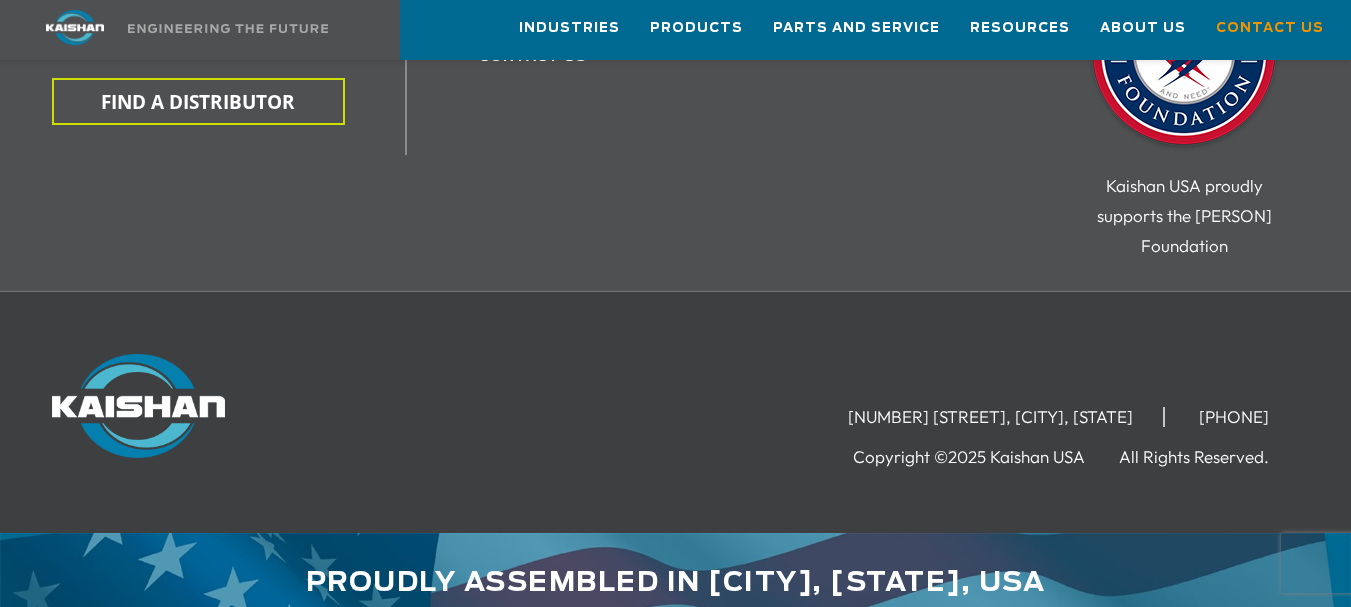 scroll, scrollTop: 418, scrollLeft: 0, axis: vertical 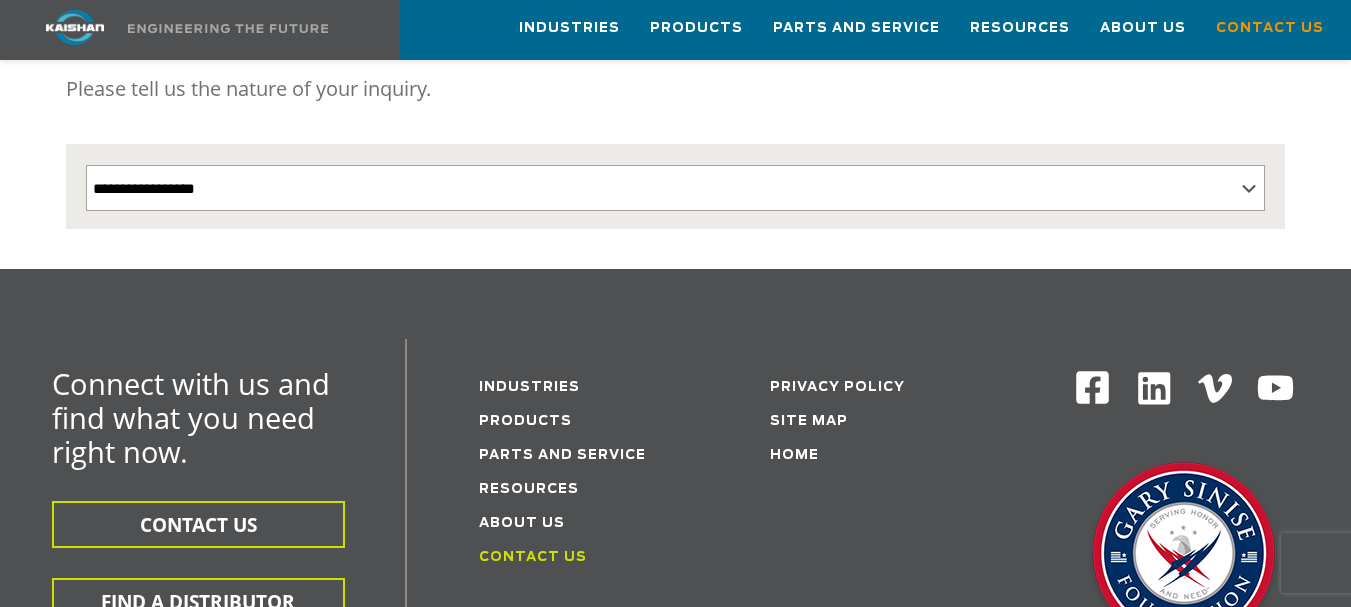 click on "Contact Us" at bounding box center [533, 557] 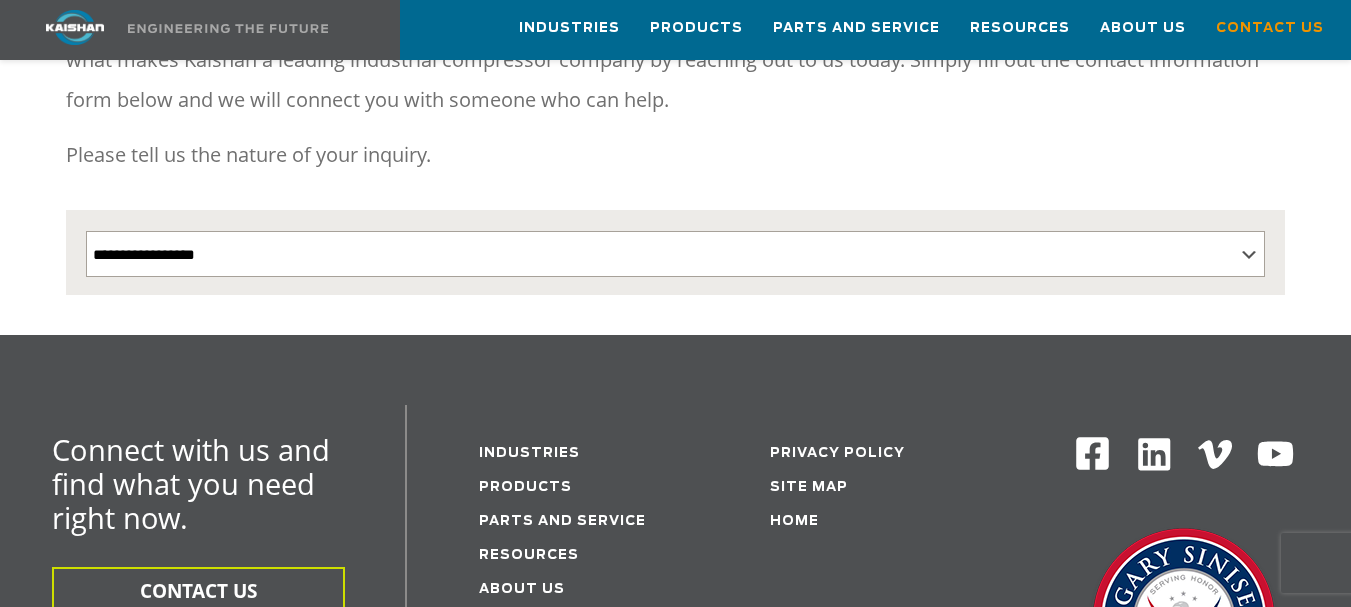 scroll, scrollTop: 390, scrollLeft: 0, axis: vertical 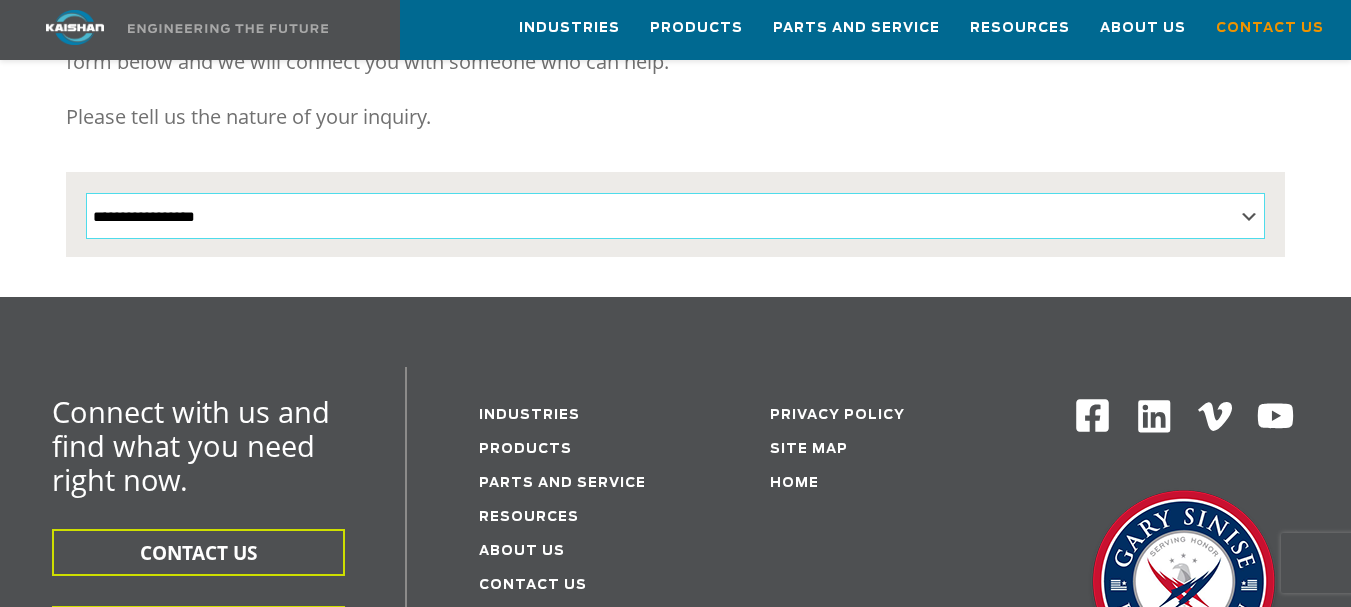 click on "**********" at bounding box center (675, 216) 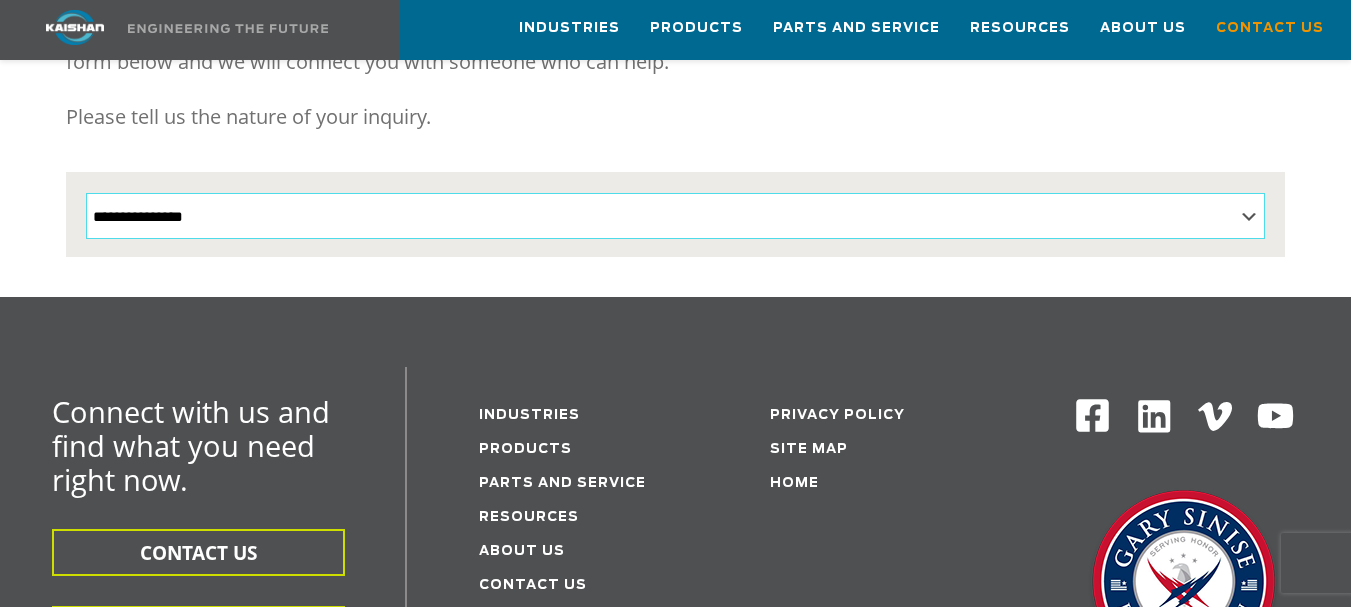 click on "**********" at bounding box center (675, 216) 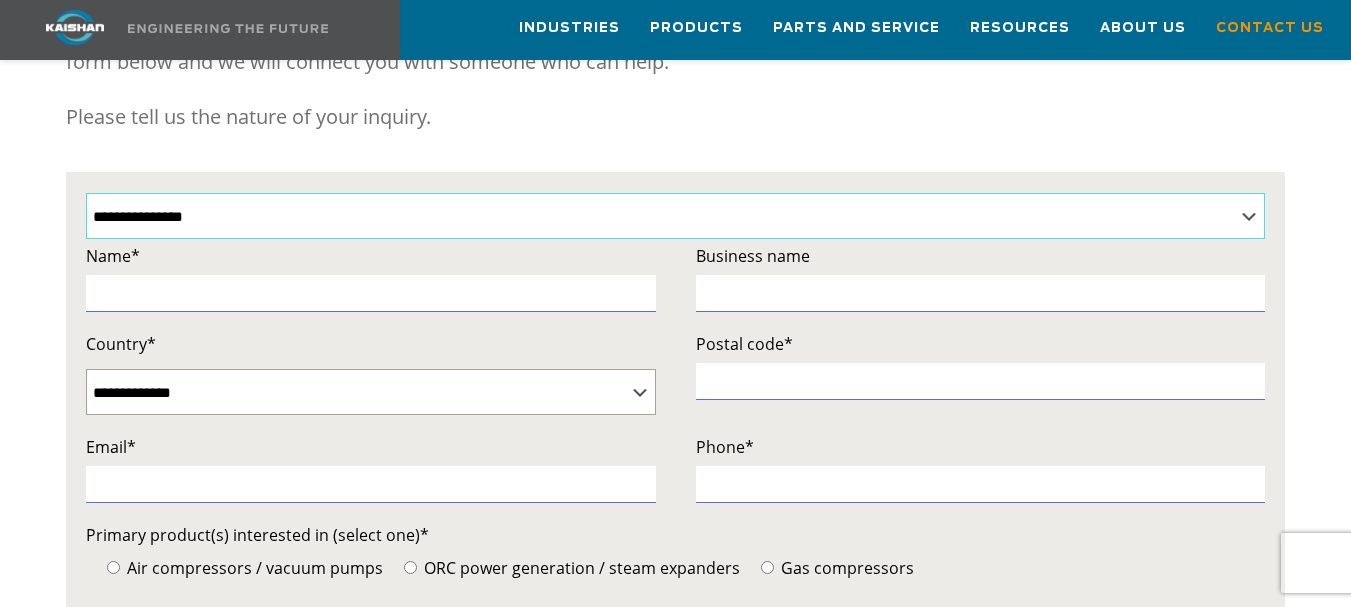 click on "**********" at bounding box center [675, 216] 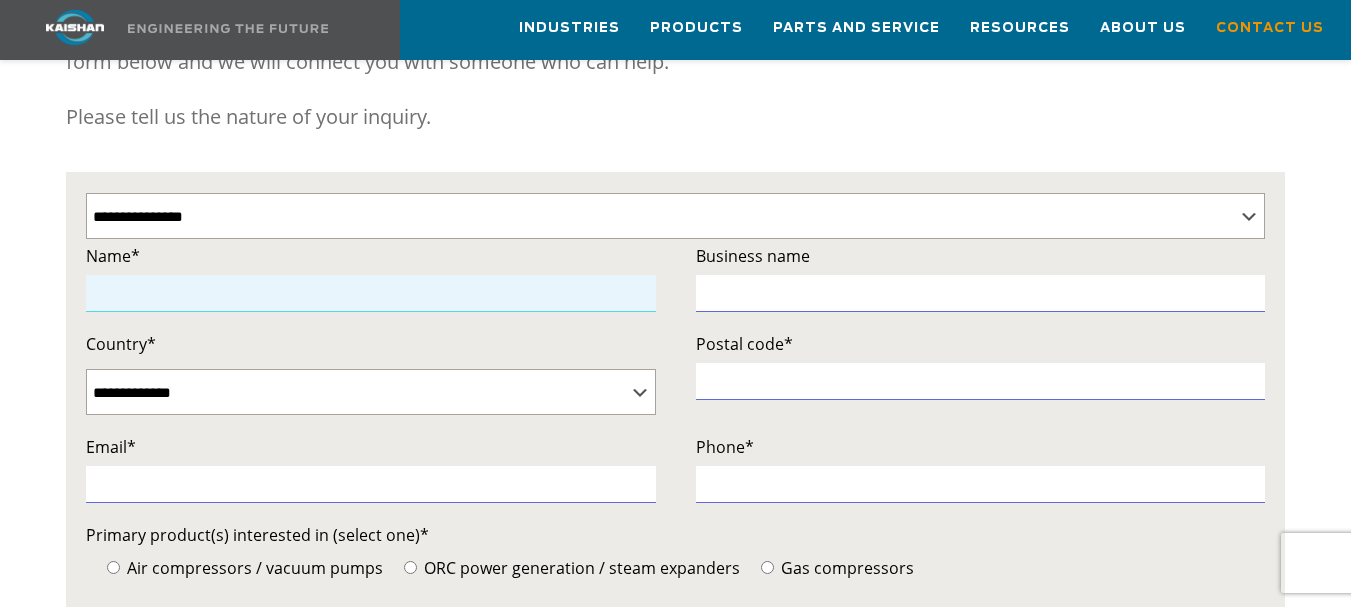 drag, startPoint x: 250, startPoint y: 258, endPoint x: 293, endPoint y: 284, distance: 50.24938 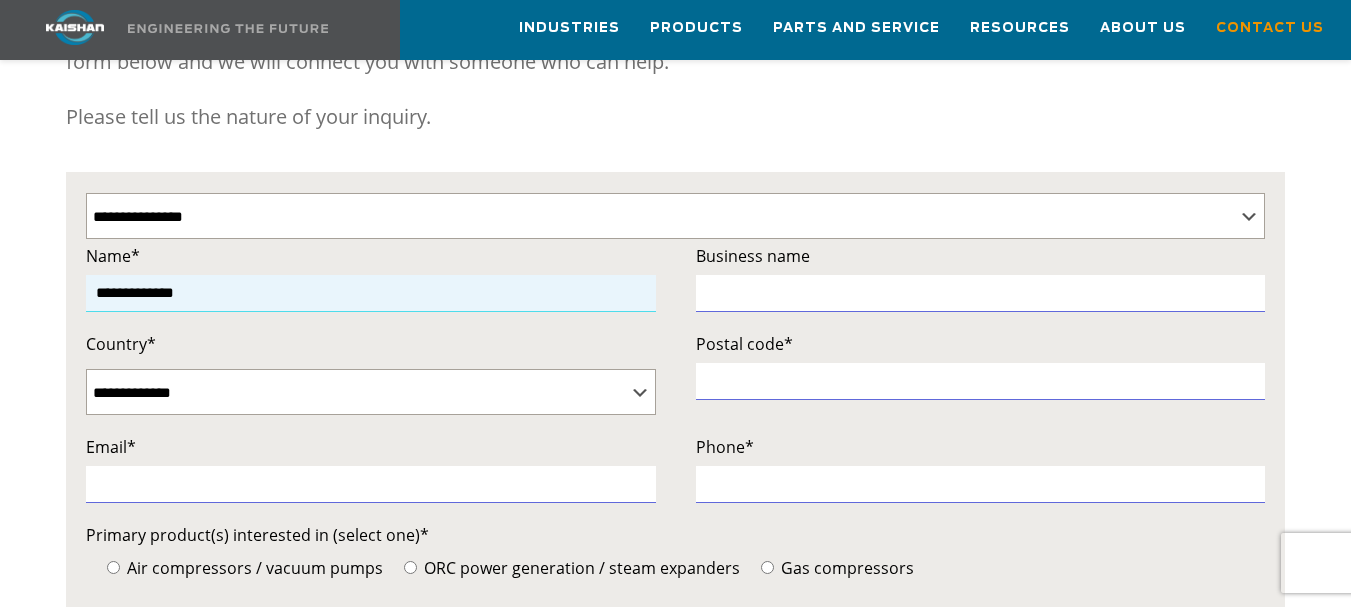 type on "**********" 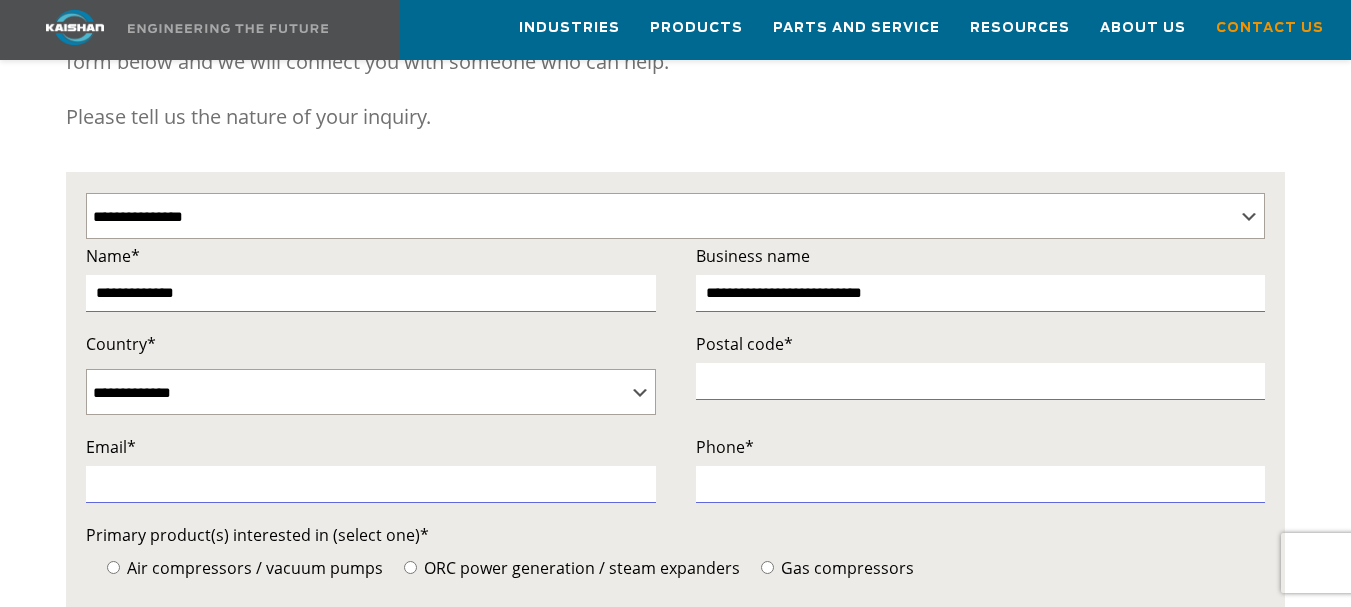type on "*****" 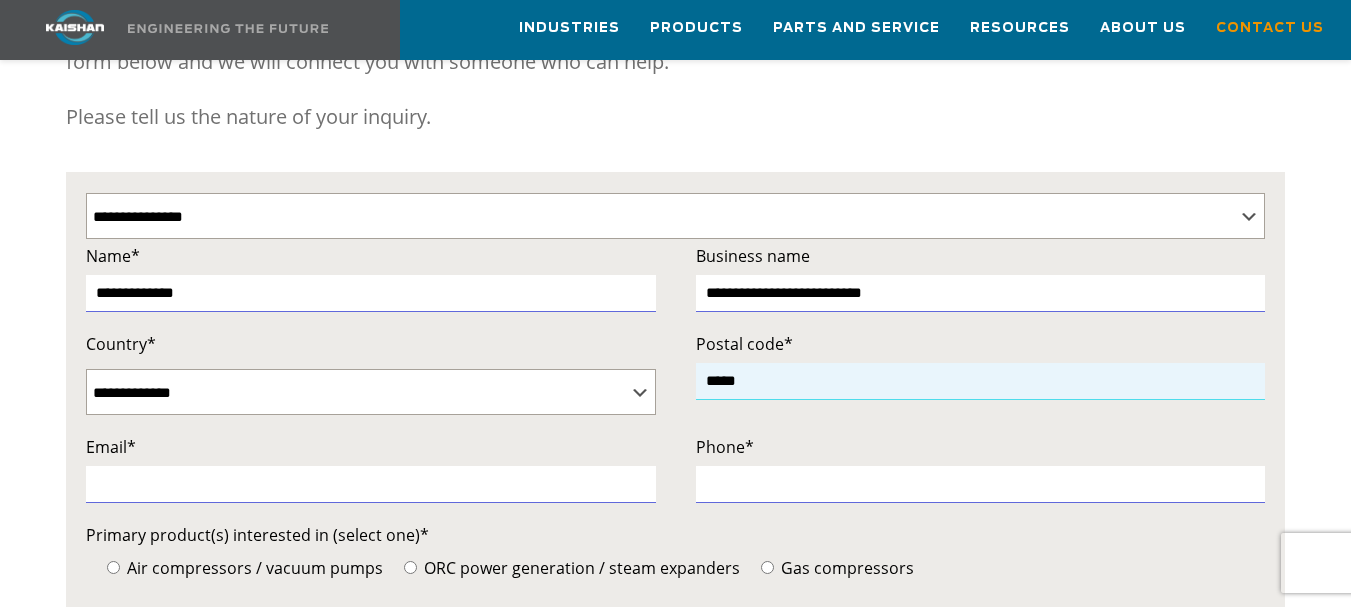 type on "**********" 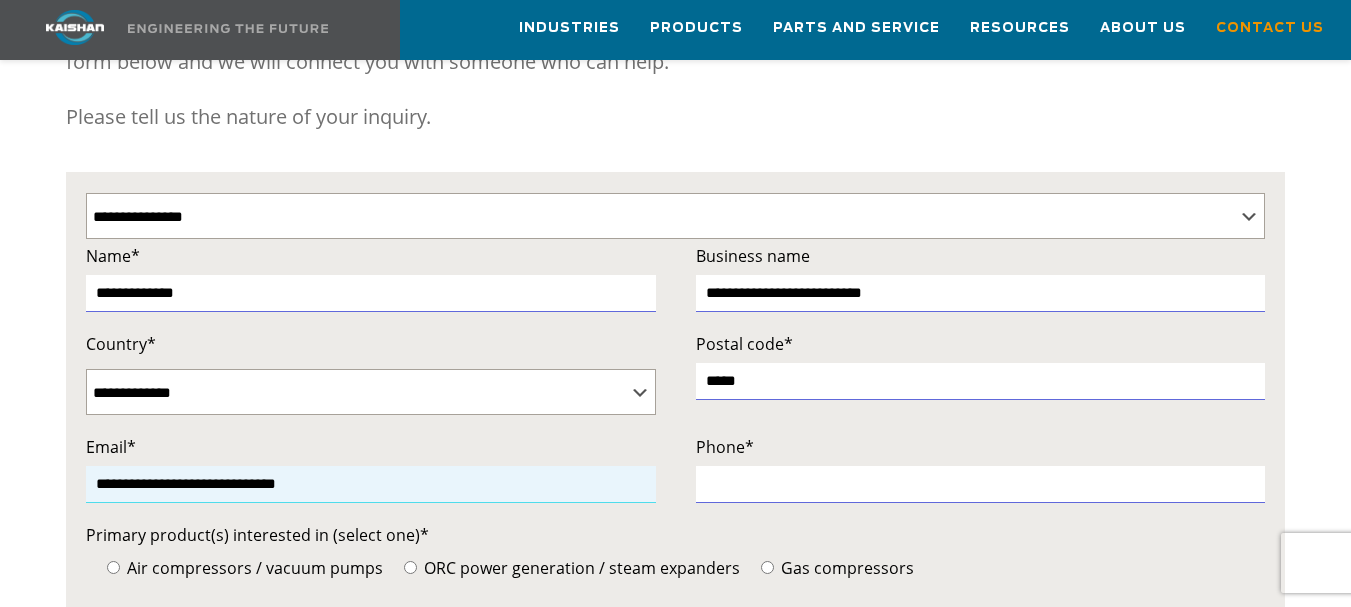 type on "**********" 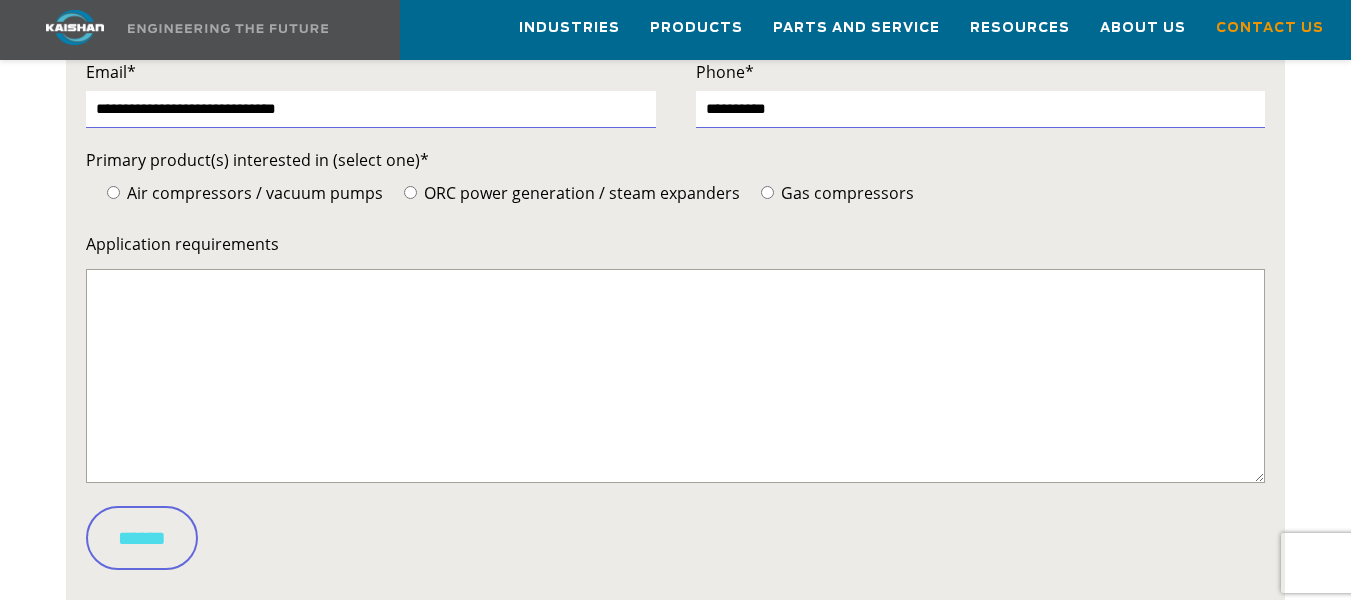 scroll, scrollTop: 790, scrollLeft: 0, axis: vertical 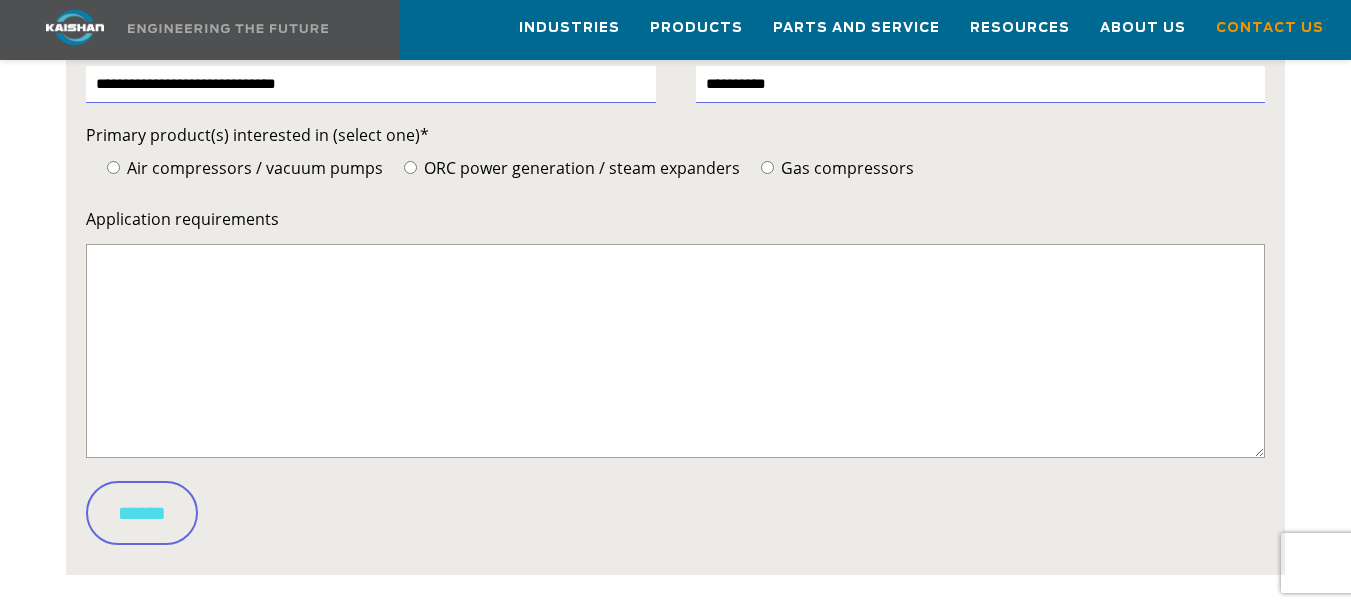 click on "Application requirements" at bounding box center [675, 335] 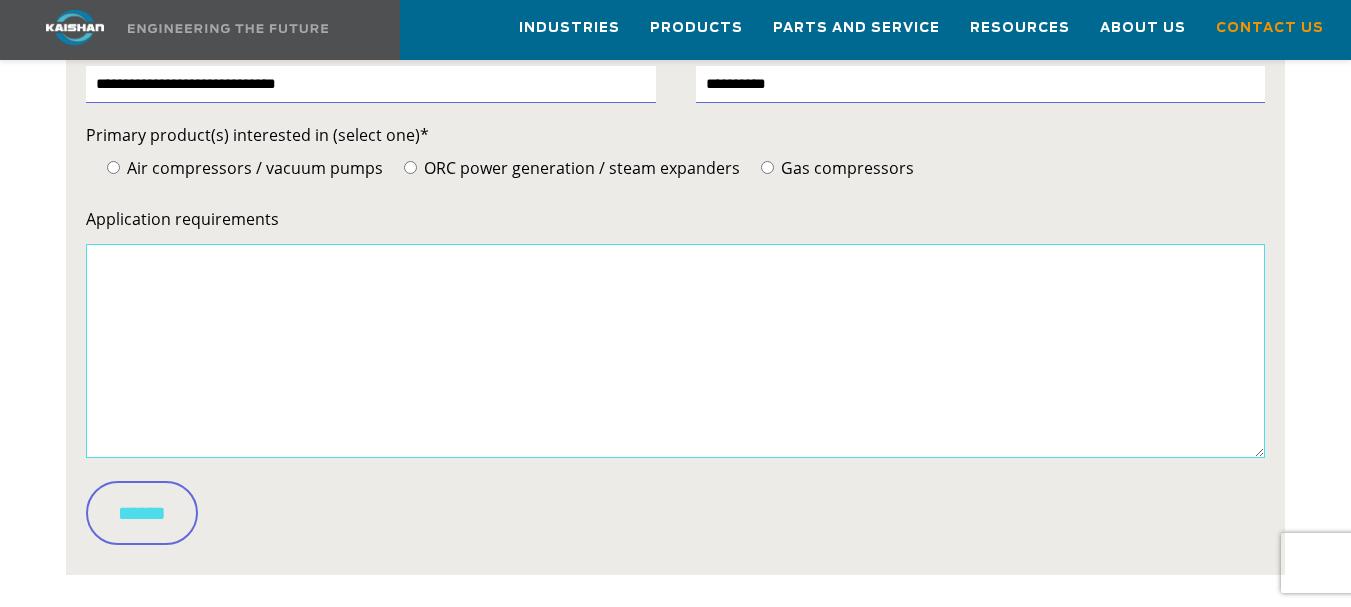 click on "Application requirements" at bounding box center [675, 351] 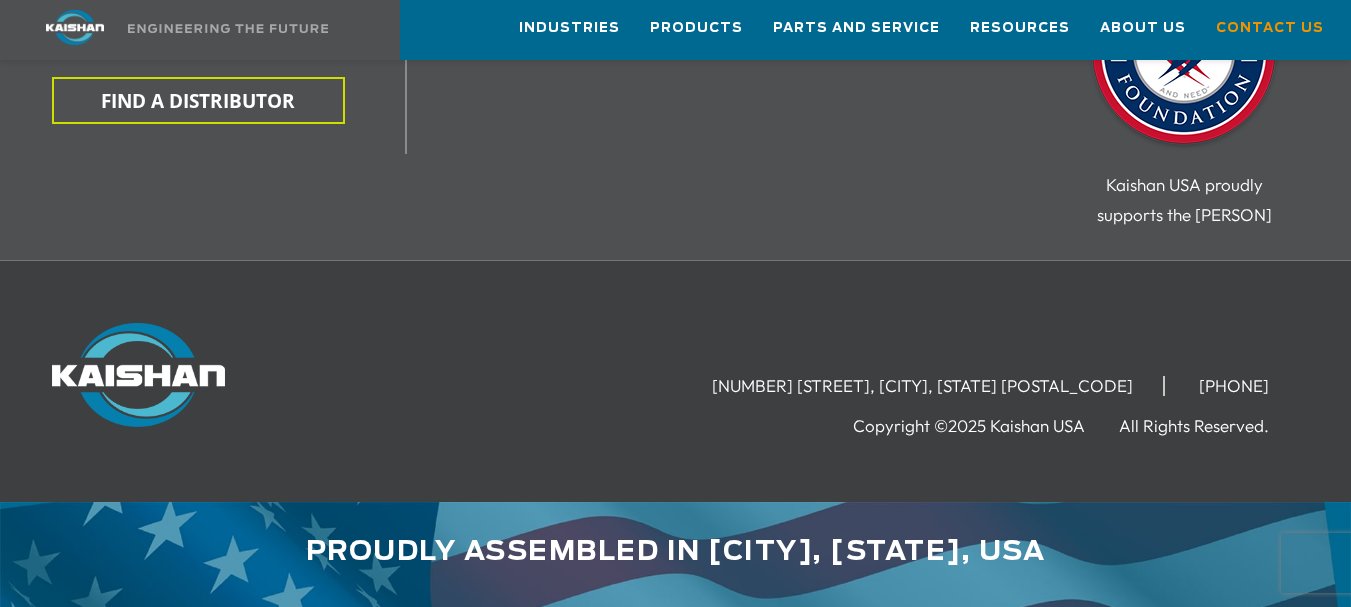 scroll, scrollTop: 1642, scrollLeft: 0, axis: vertical 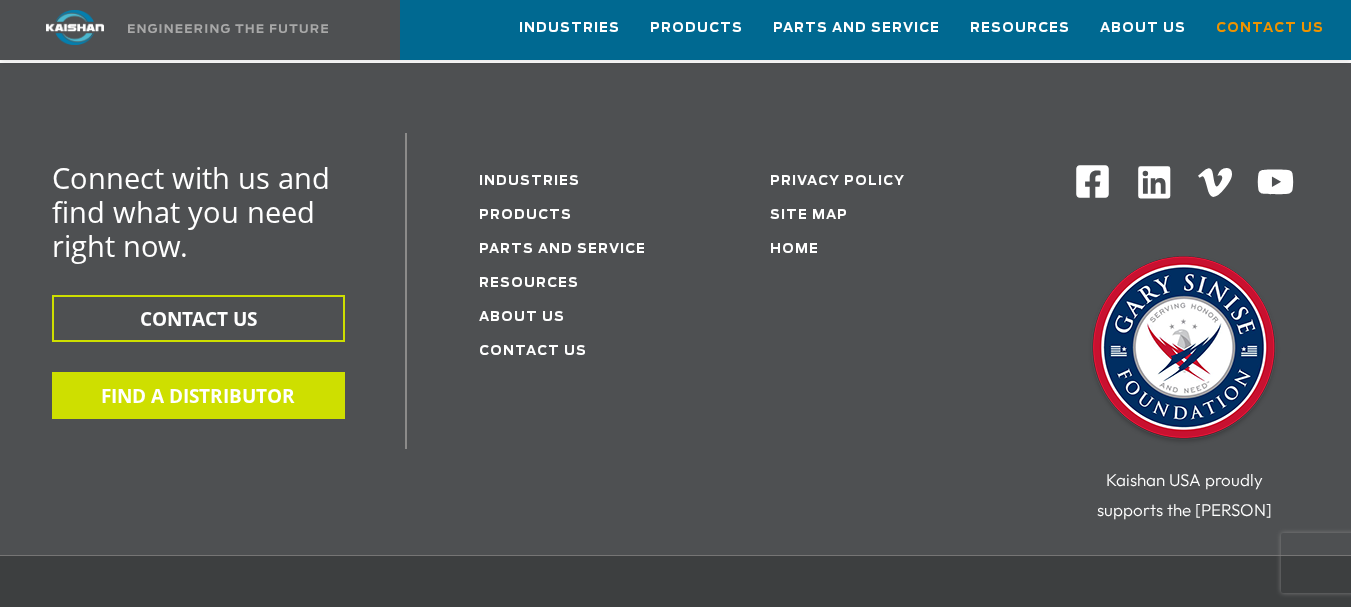 click on "FIND A DISTRIBUTOR" at bounding box center [198, 395] 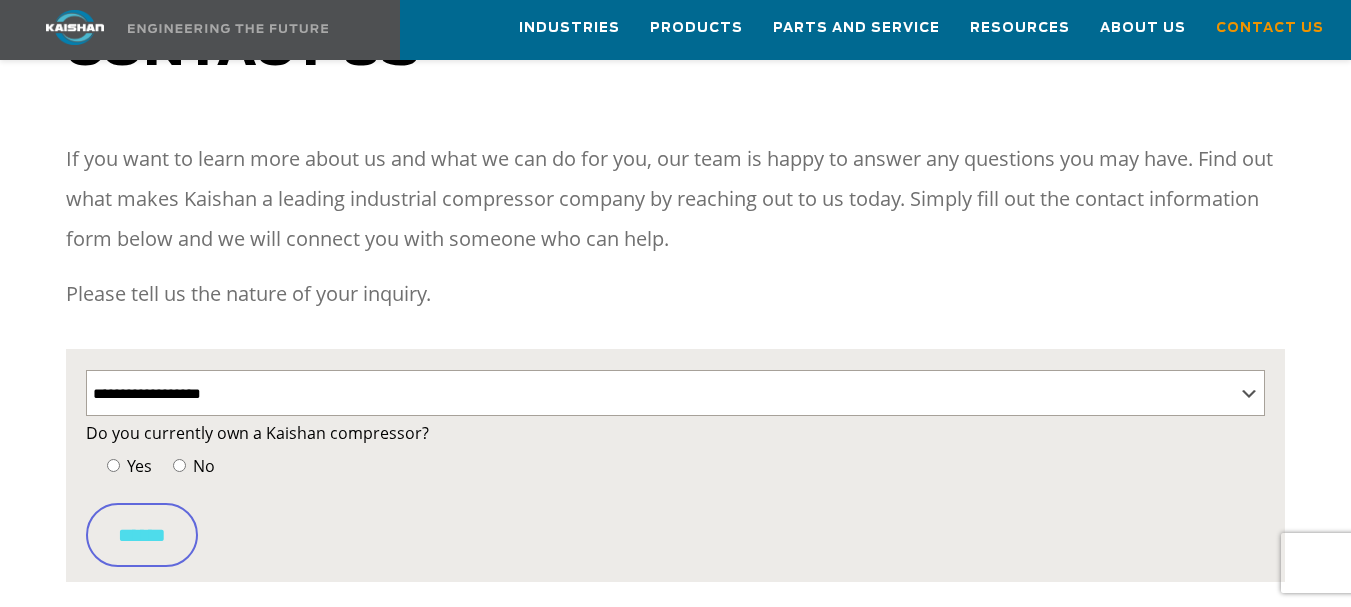 scroll, scrollTop: 200, scrollLeft: 0, axis: vertical 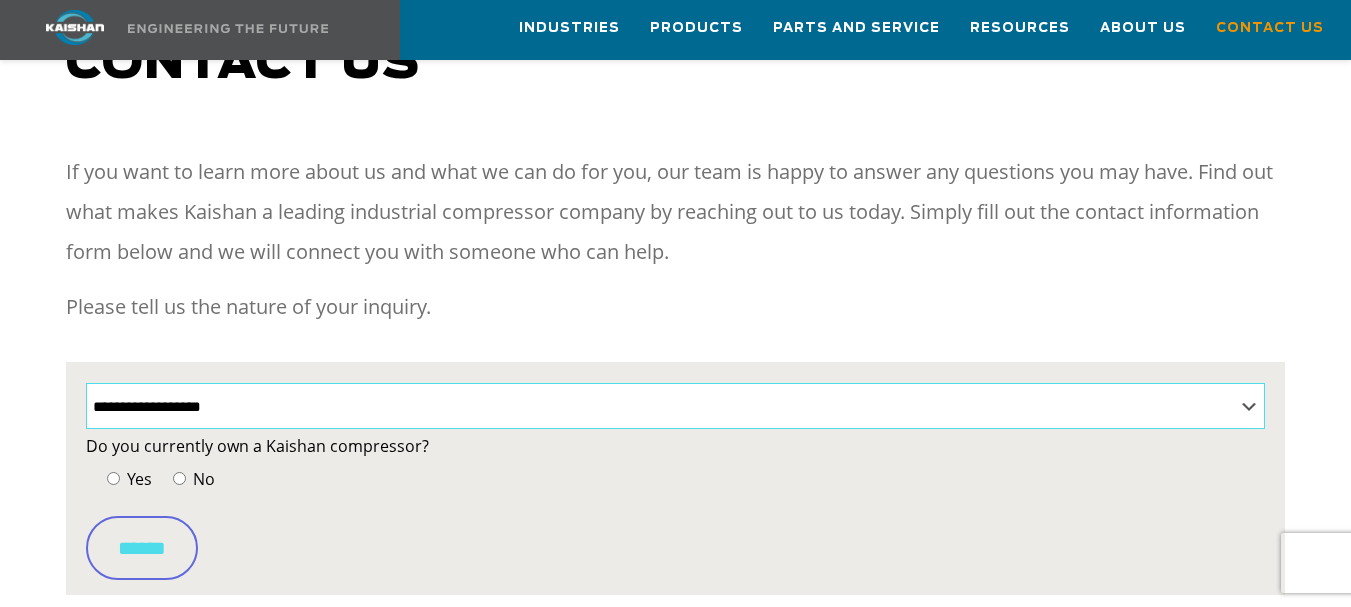 click on "**********" at bounding box center (675, 406) 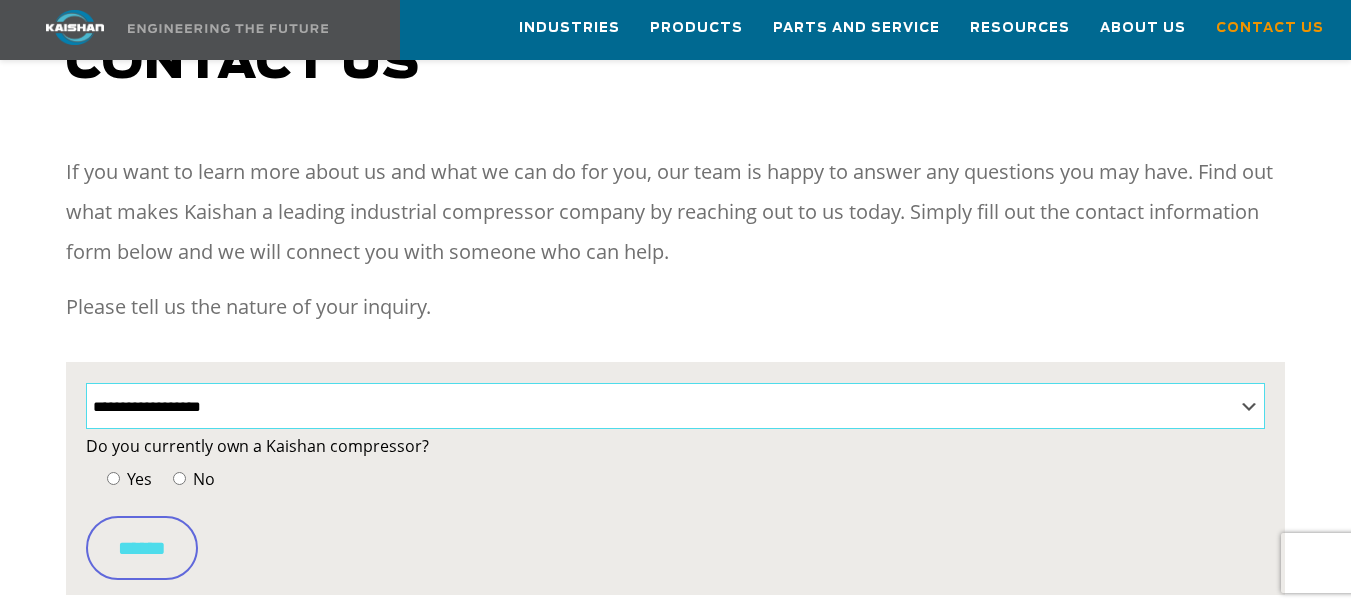 select on "**********" 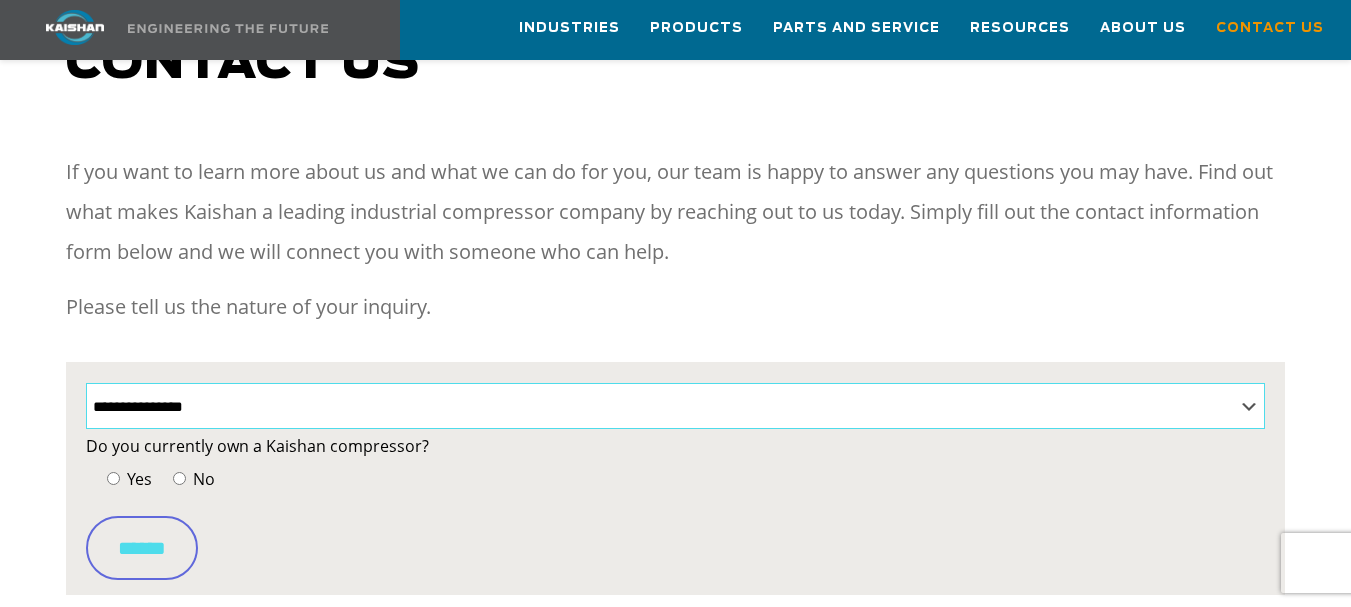 click on "**********" at bounding box center [675, 406] 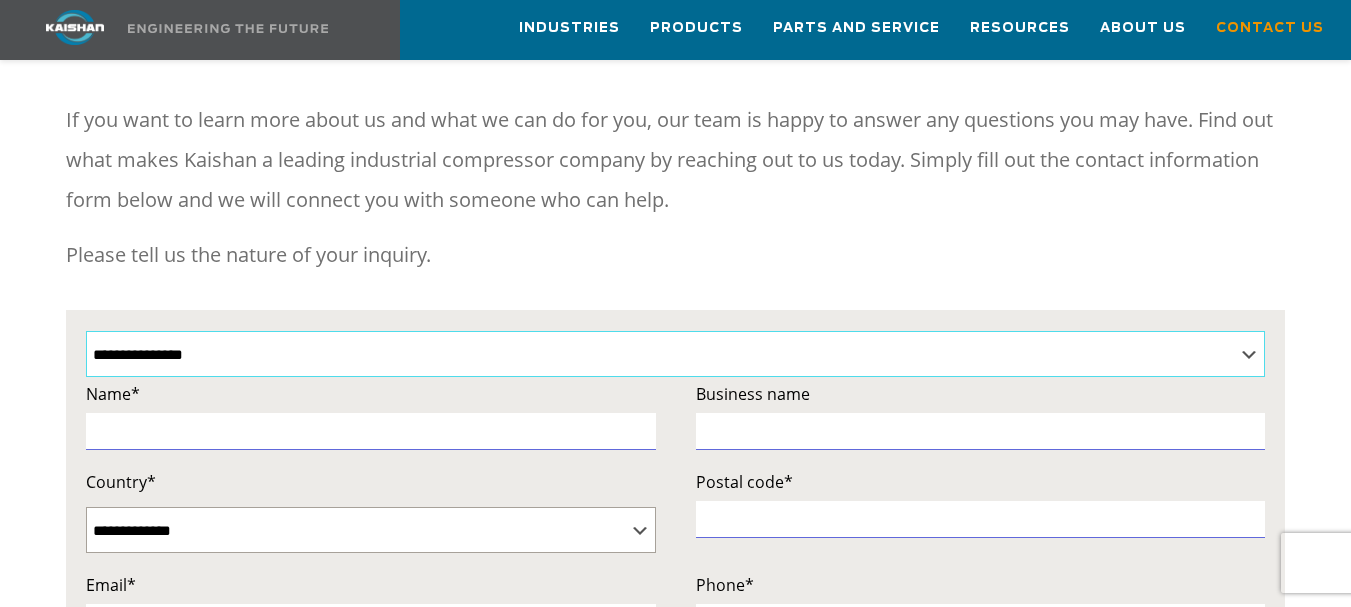 scroll, scrollTop: 300, scrollLeft: 0, axis: vertical 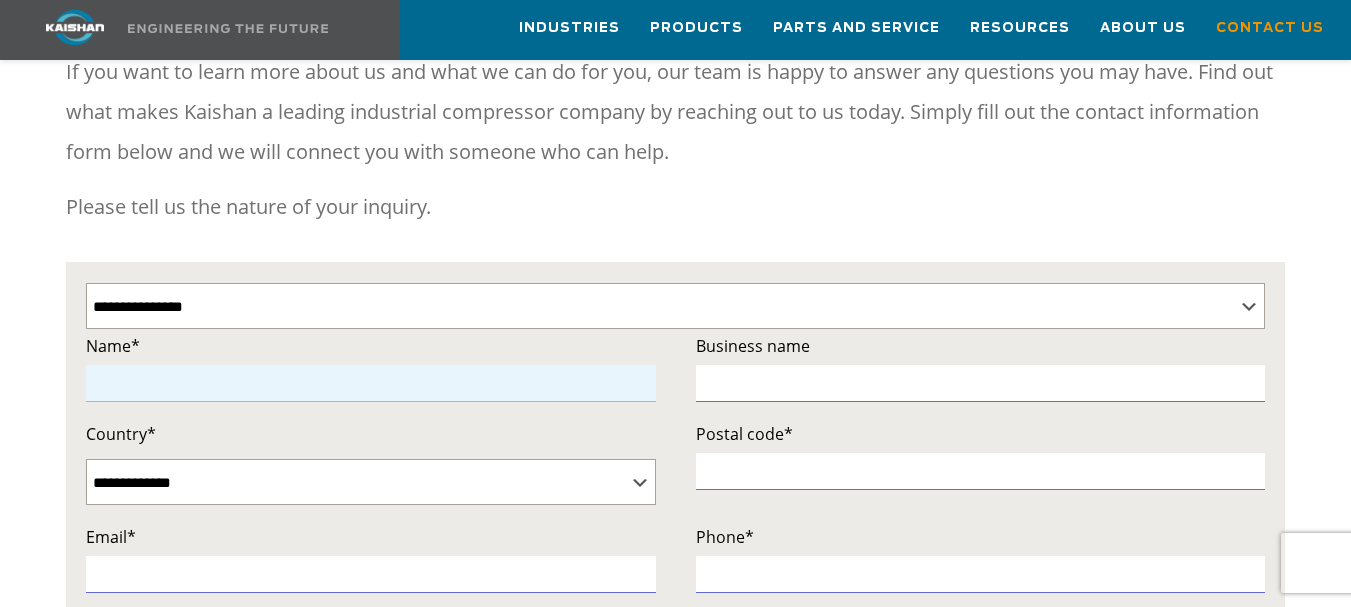 drag, startPoint x: 274, startPoint y: 351, endPoint x: 284, endPoint y: 352, distance: 10.049875 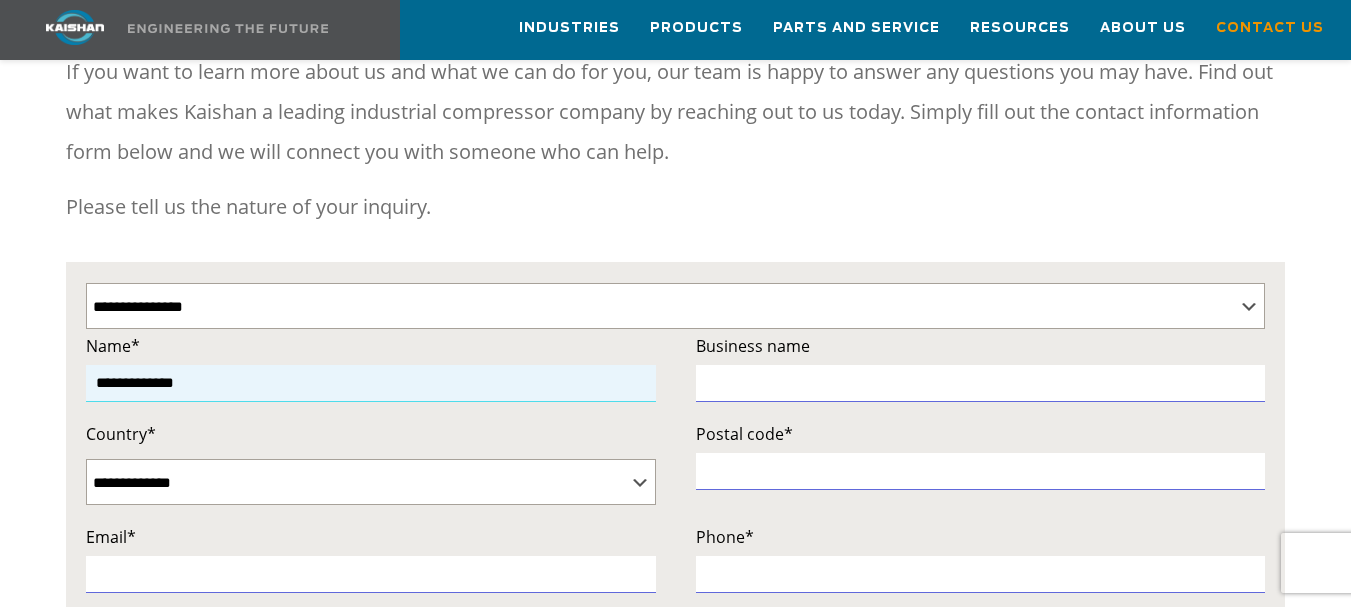 type on "**********" 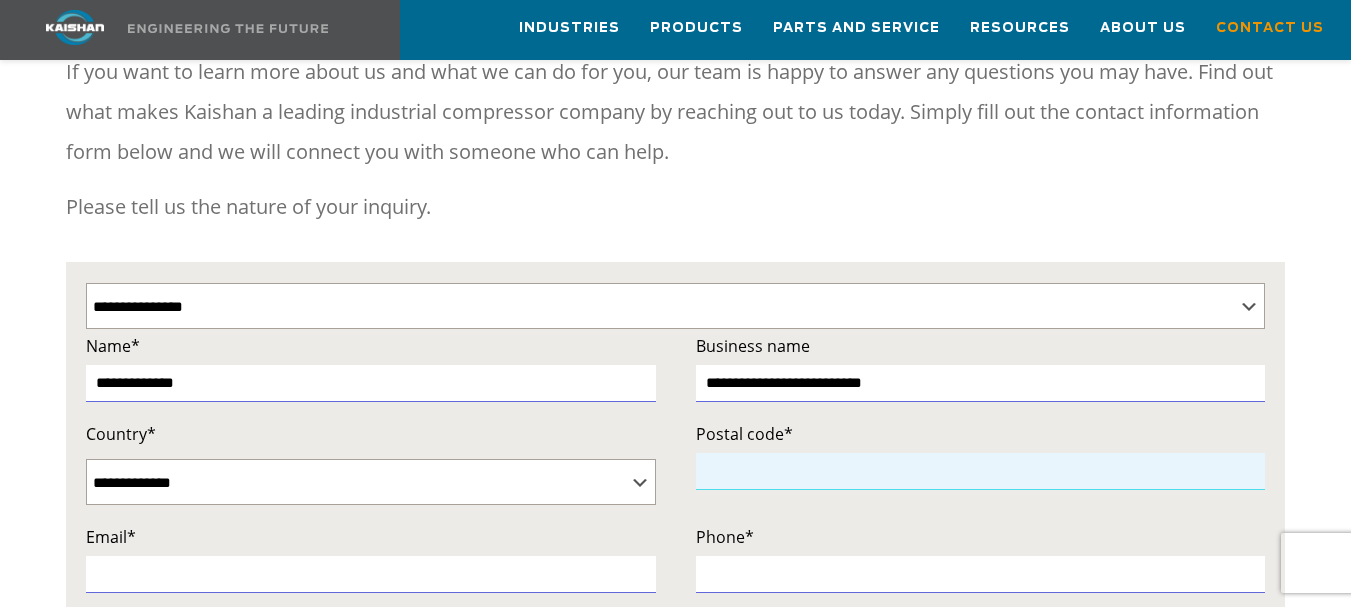 type on "*****" 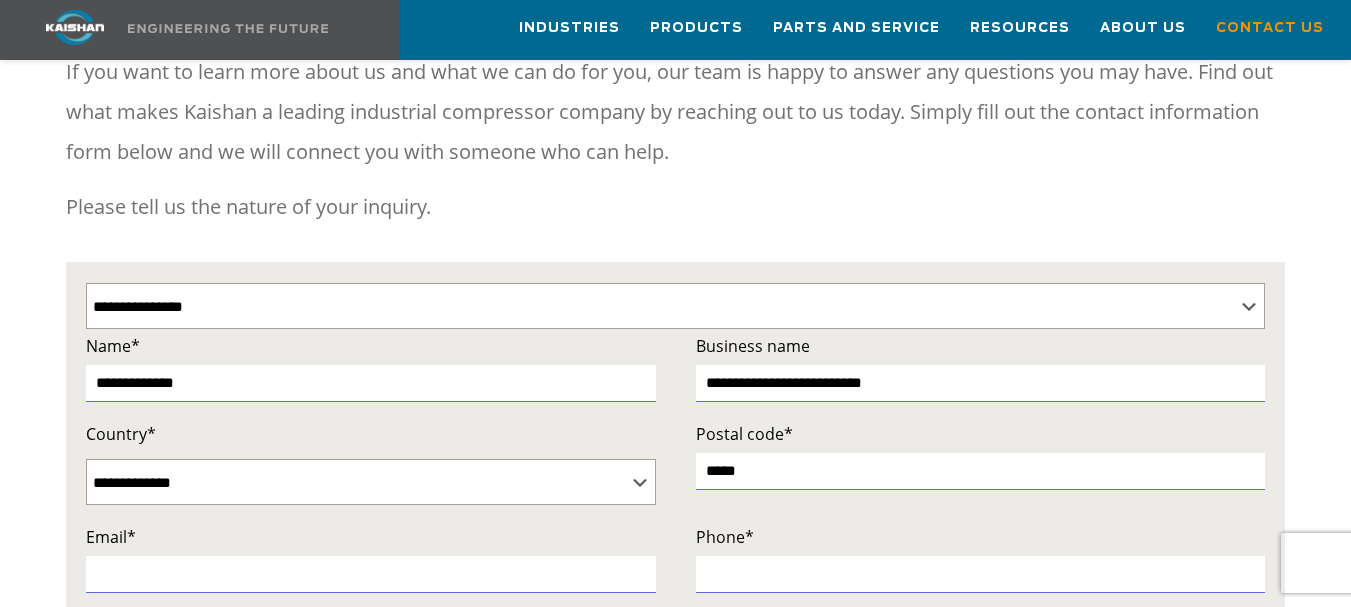 type on "**********" 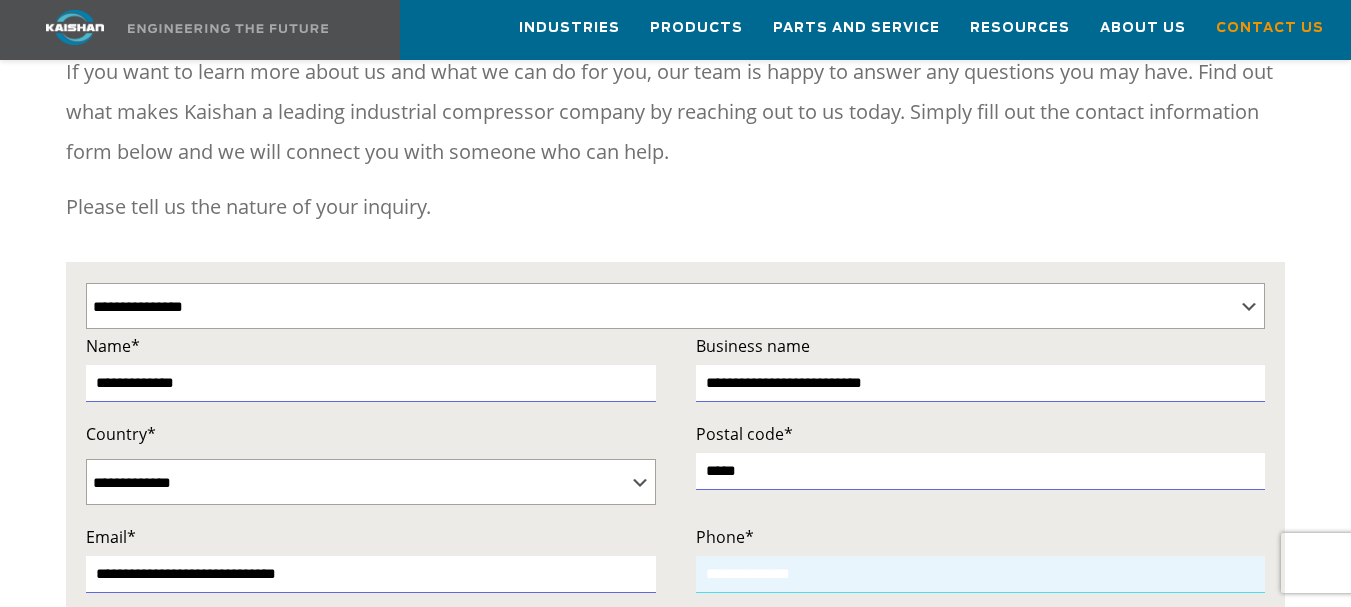 type on "**********" 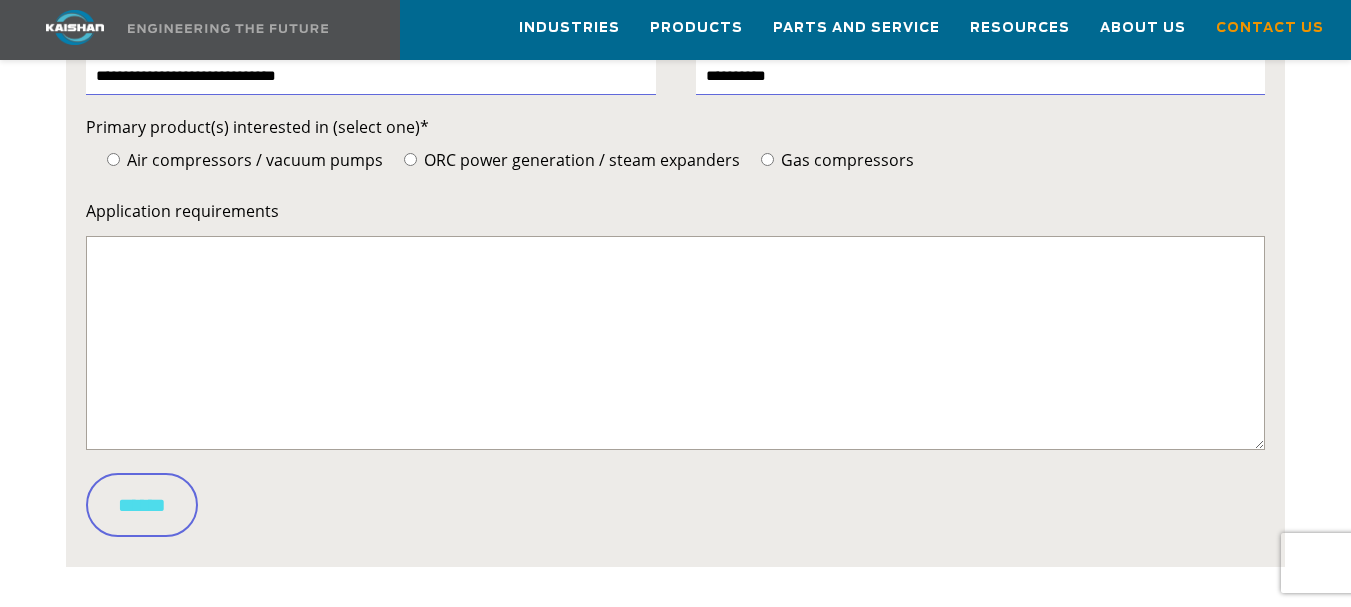 scroll, scrollTop: 800, scrollLeft: 0, axis: vertical 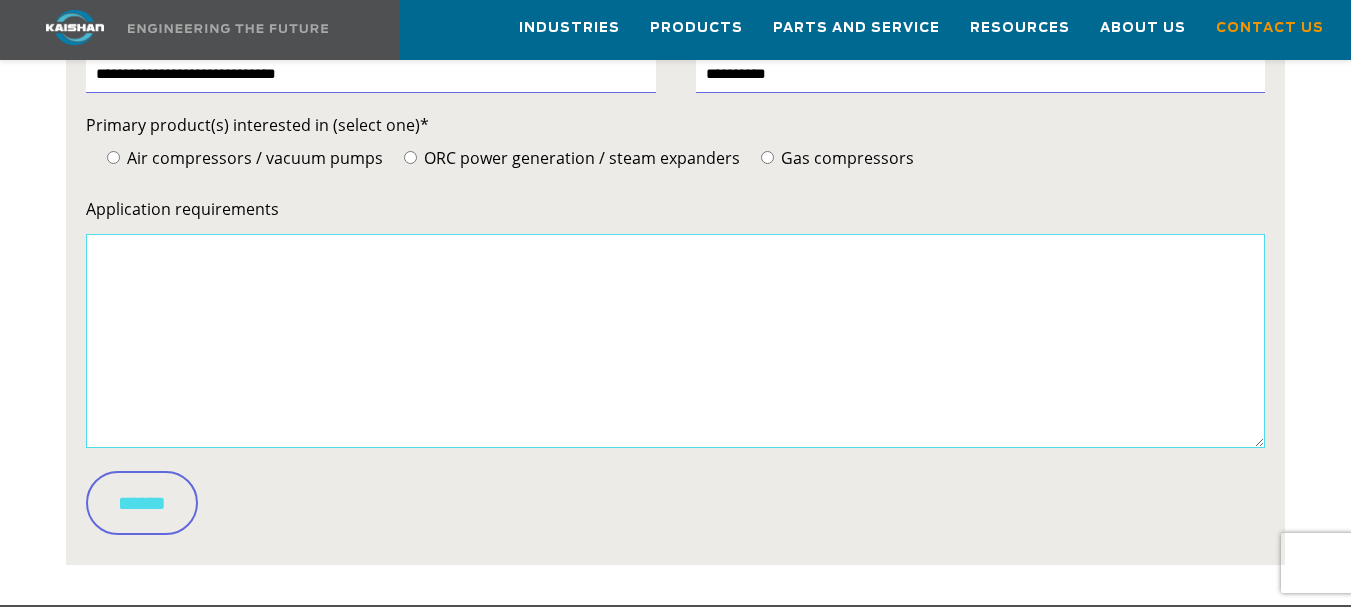 click on "Application requirements" at bounding box center (675, 341) 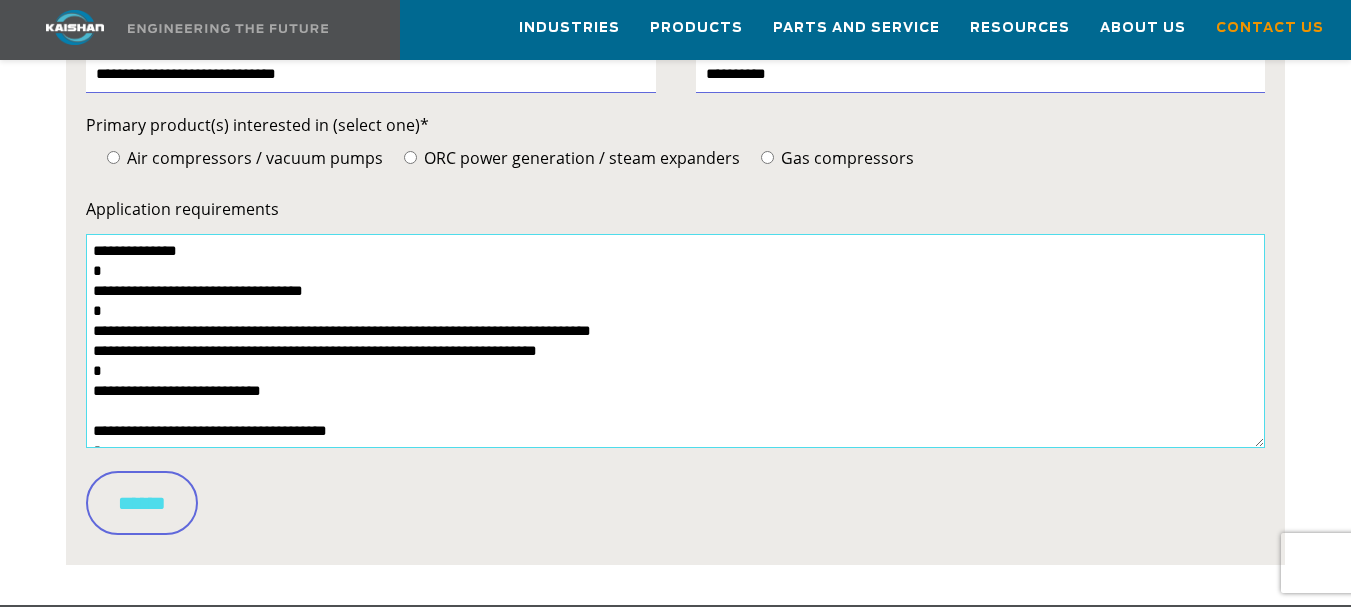 scroll, scrollTop: 514, scrollLeft: 0, axis: vertical 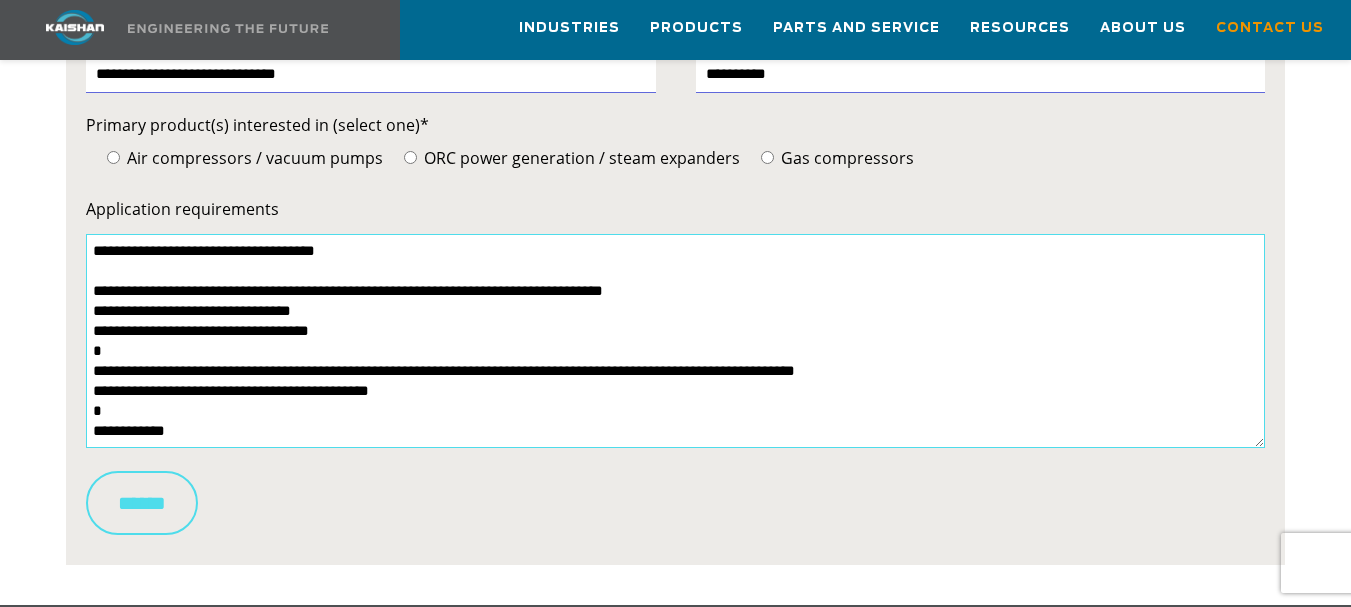 type on "**********" 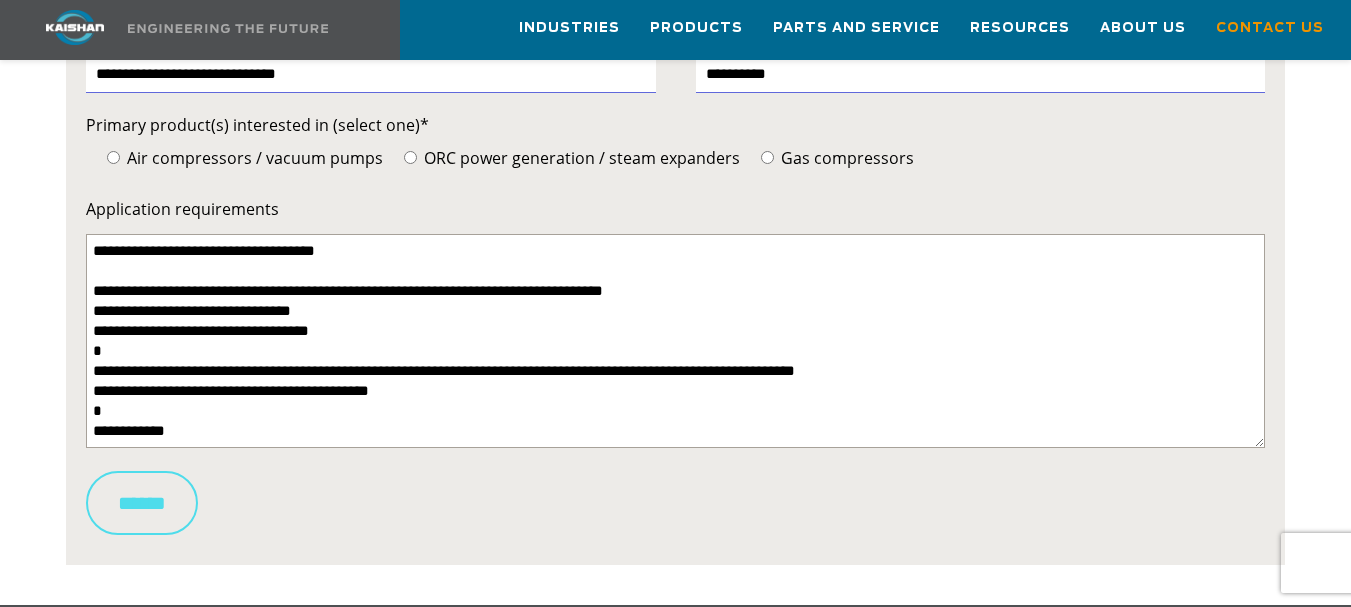 click on "******" at bounding box center (142, 503) 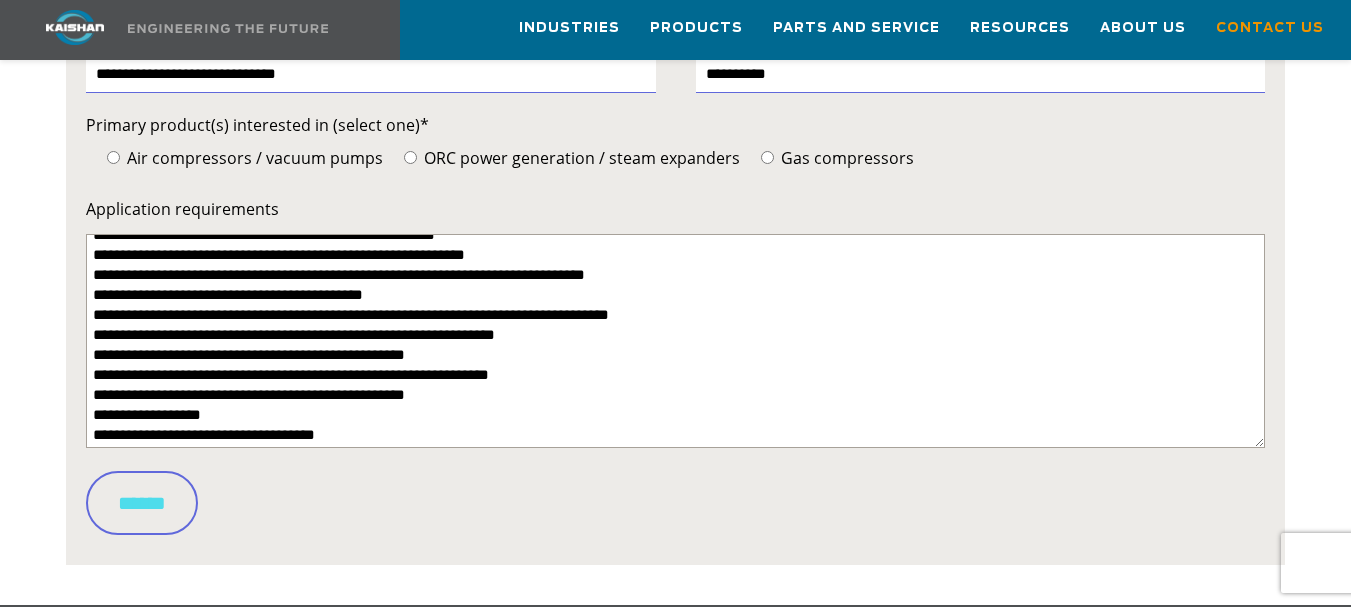 scroll, scrollTop: 314, scrollLeft: 0, axis: vertical 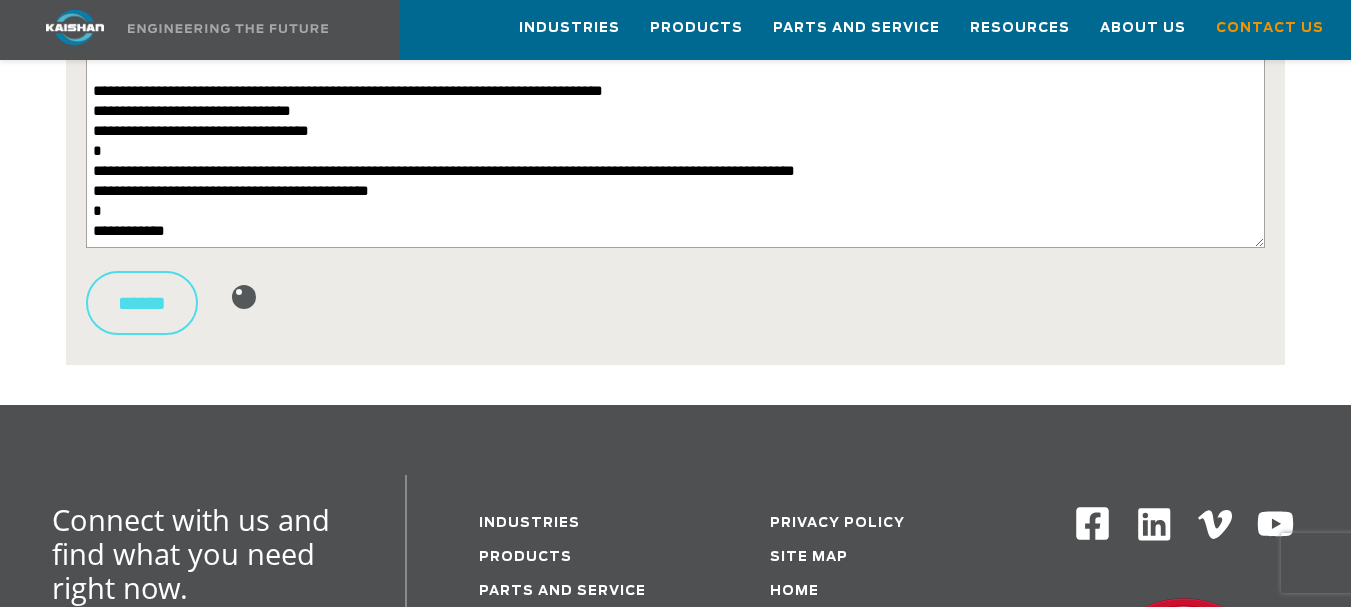 click on "******" at bounding box center [142, 303] 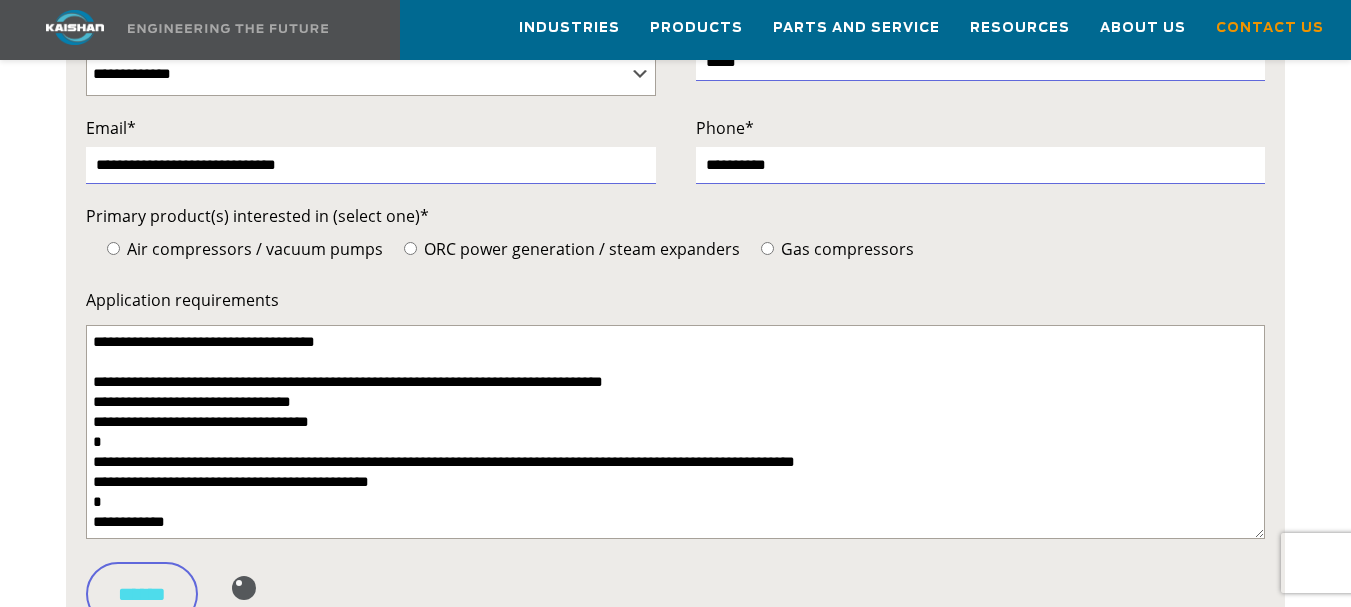 scroll, scrollTop: 700, scrollLeft: 0, axis: vertical 